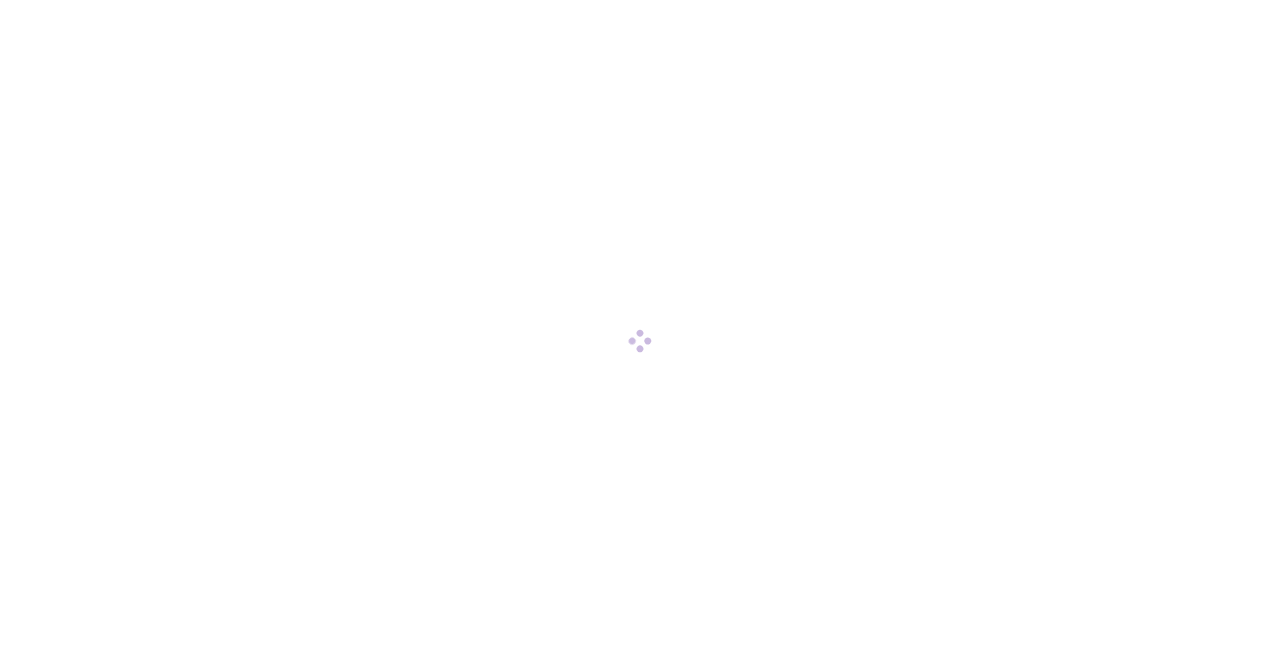 scroll, scrollTop: 0, scrollLeft: 0, axis: both 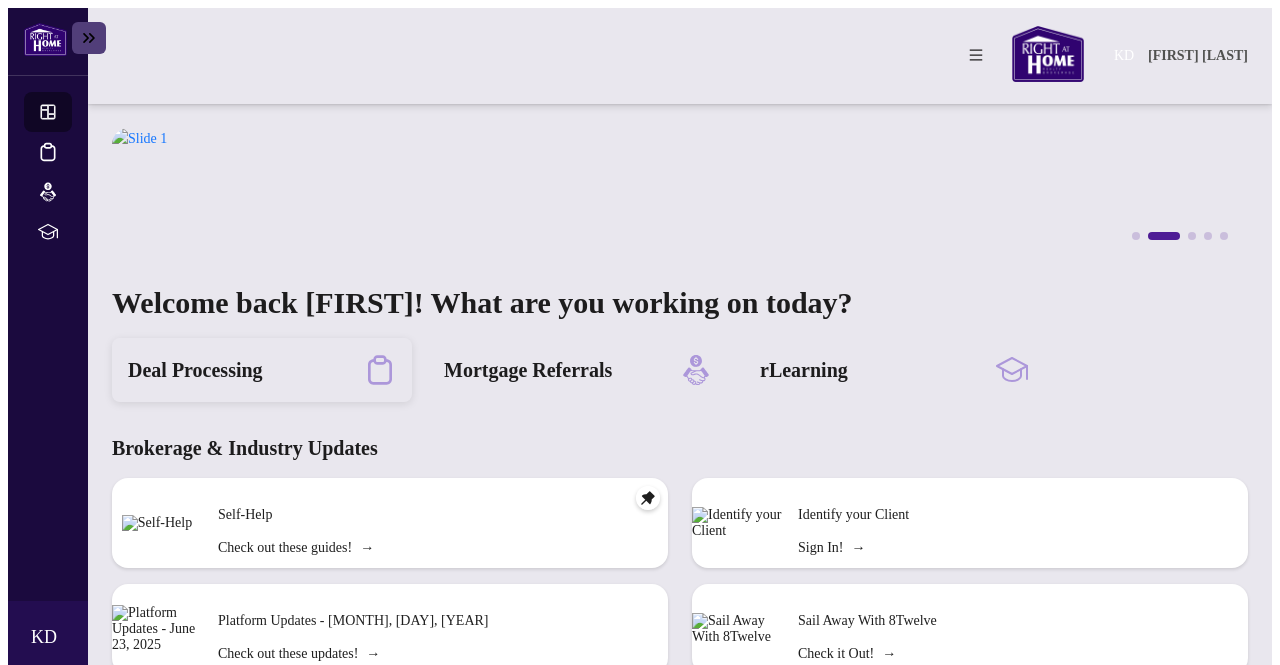 click on "Deal Processing" at bounding box center (262, 370) 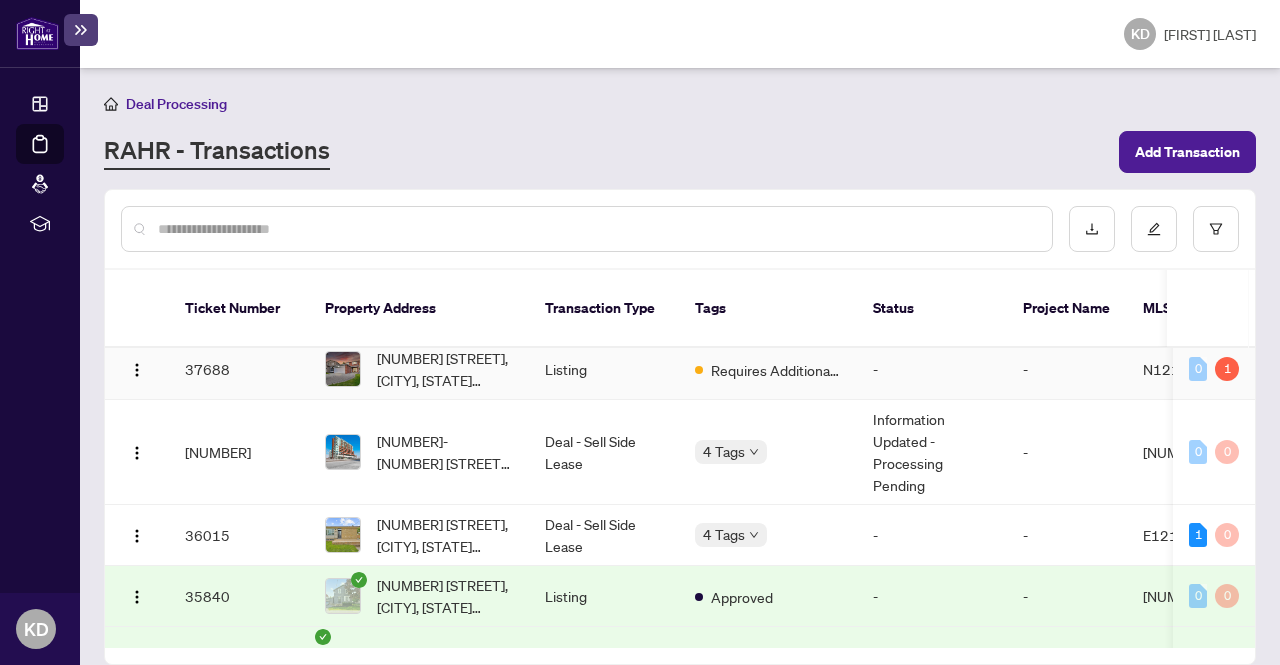 scroll, scrollTop: 100, scrollLeft: 0, axis: vertical 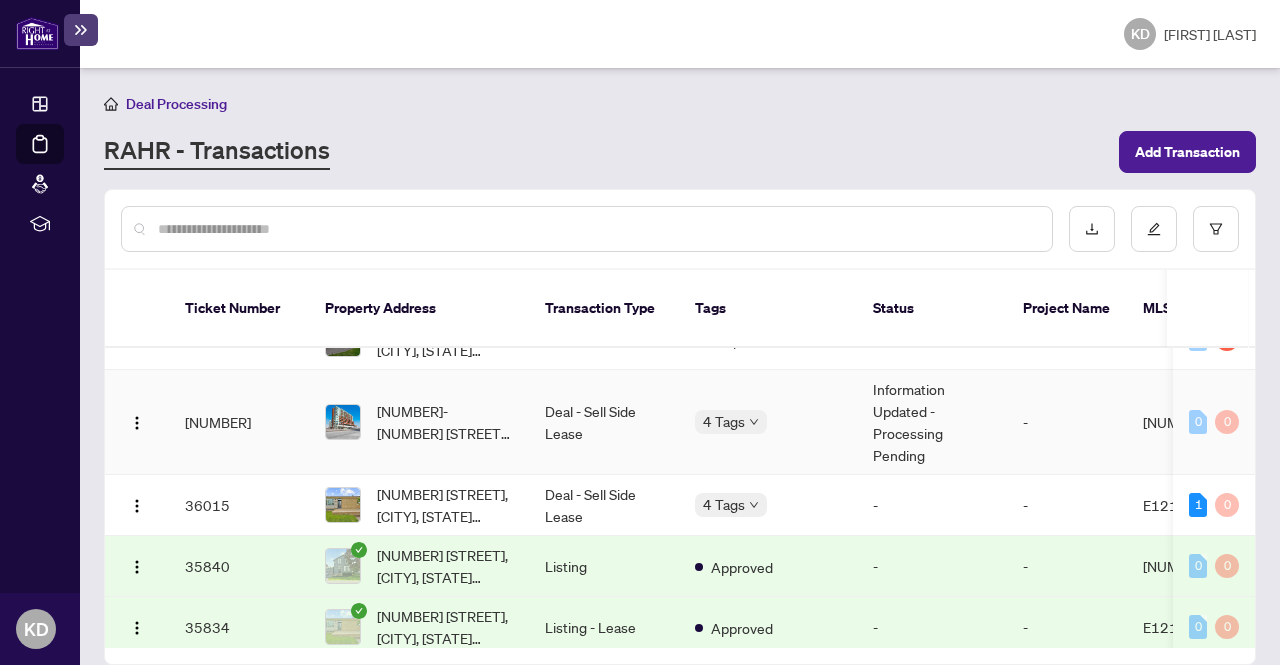 click on "Information Updated - Processing Pending" at bounding box center (932, 422) 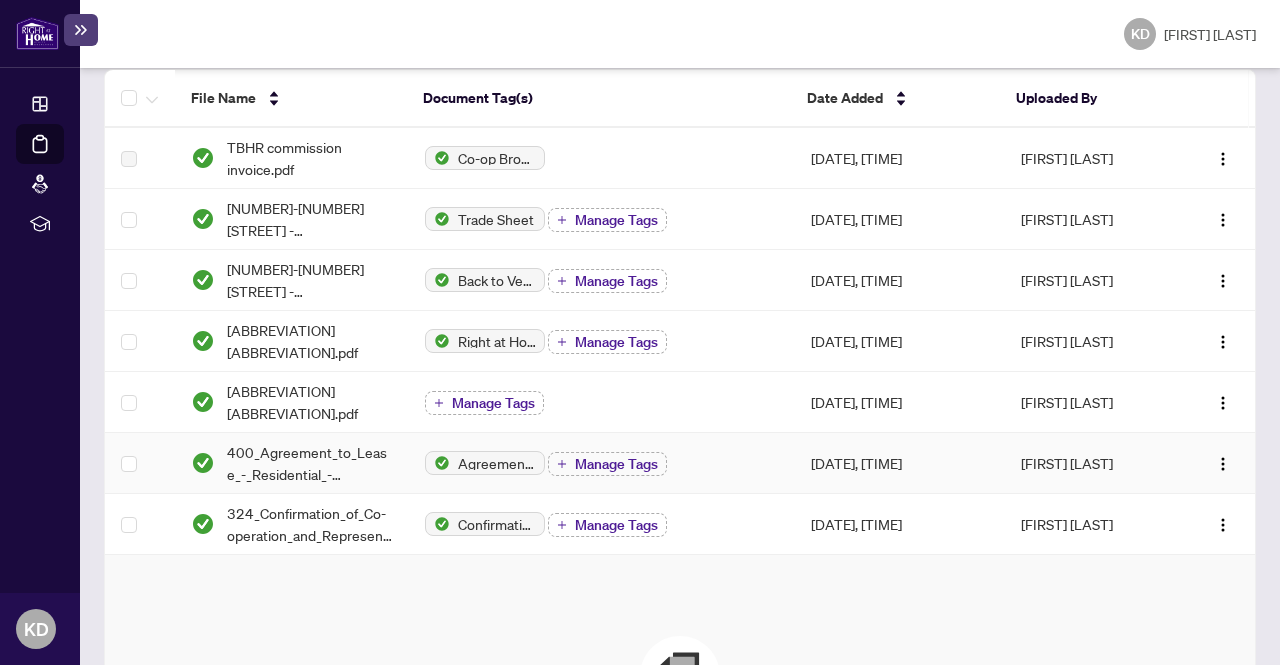 scroll, scrollTop: 0, scrollLeft: 0, axis: both 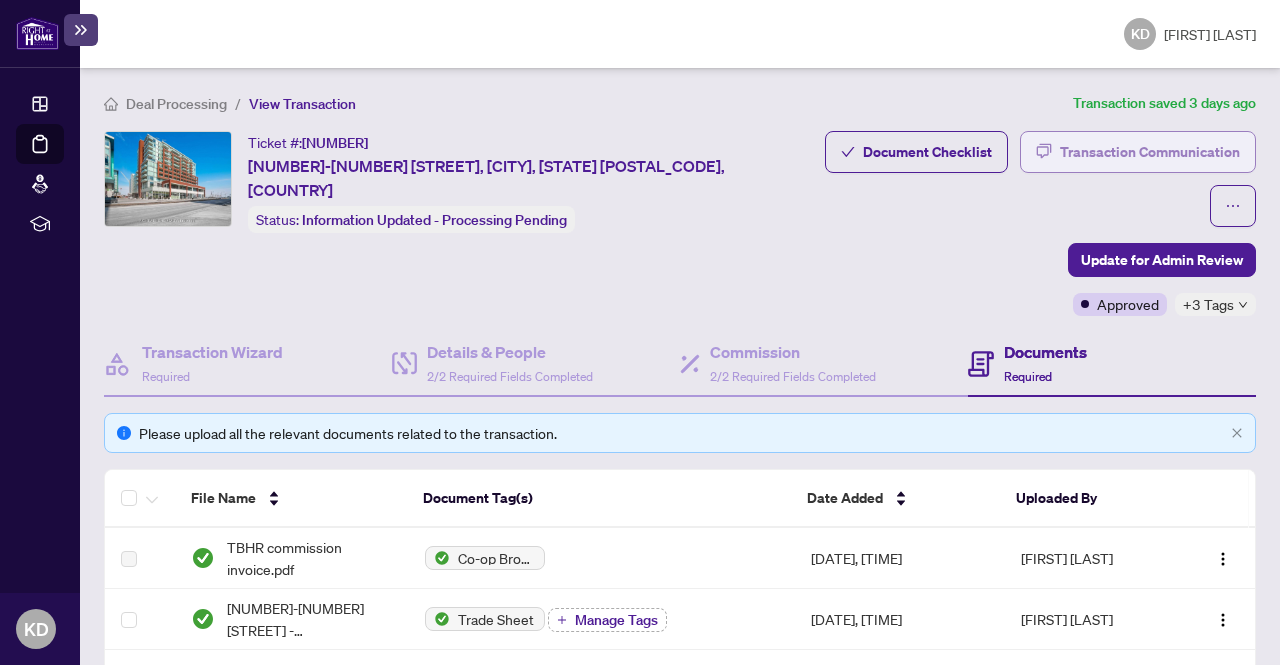 click on "Transaction Communication" at bounding box center (1150, 152) 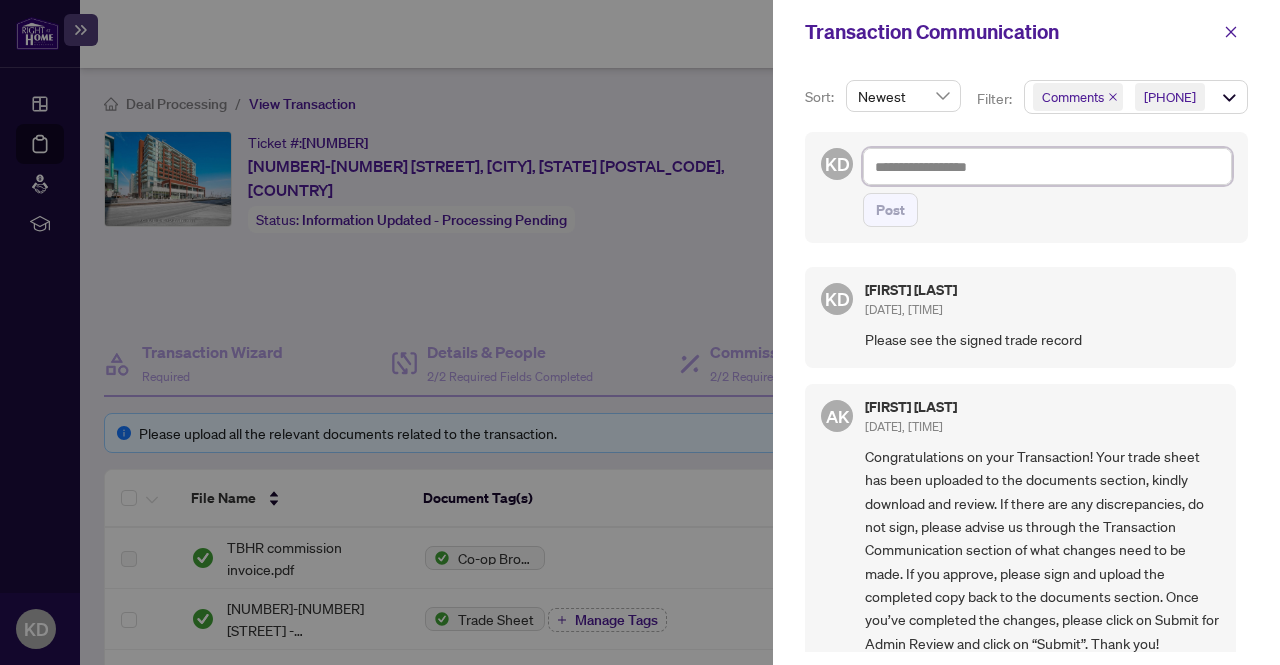 click at bounding box center [1047, 166] 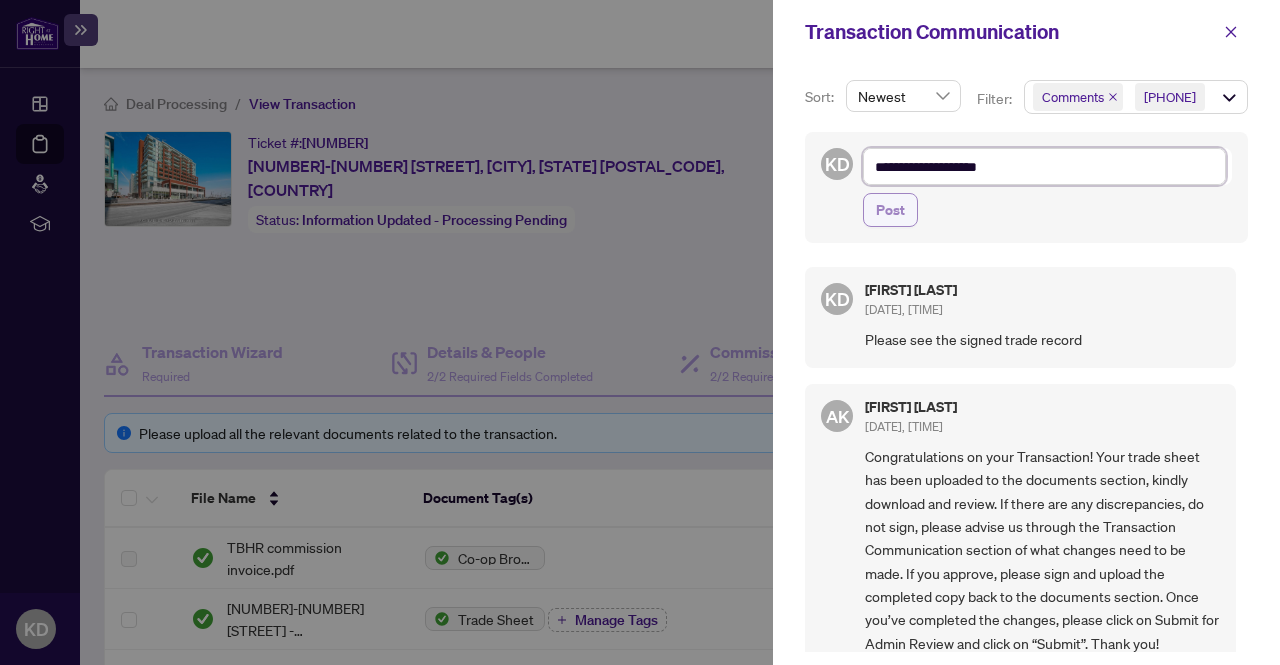 type on "**********" 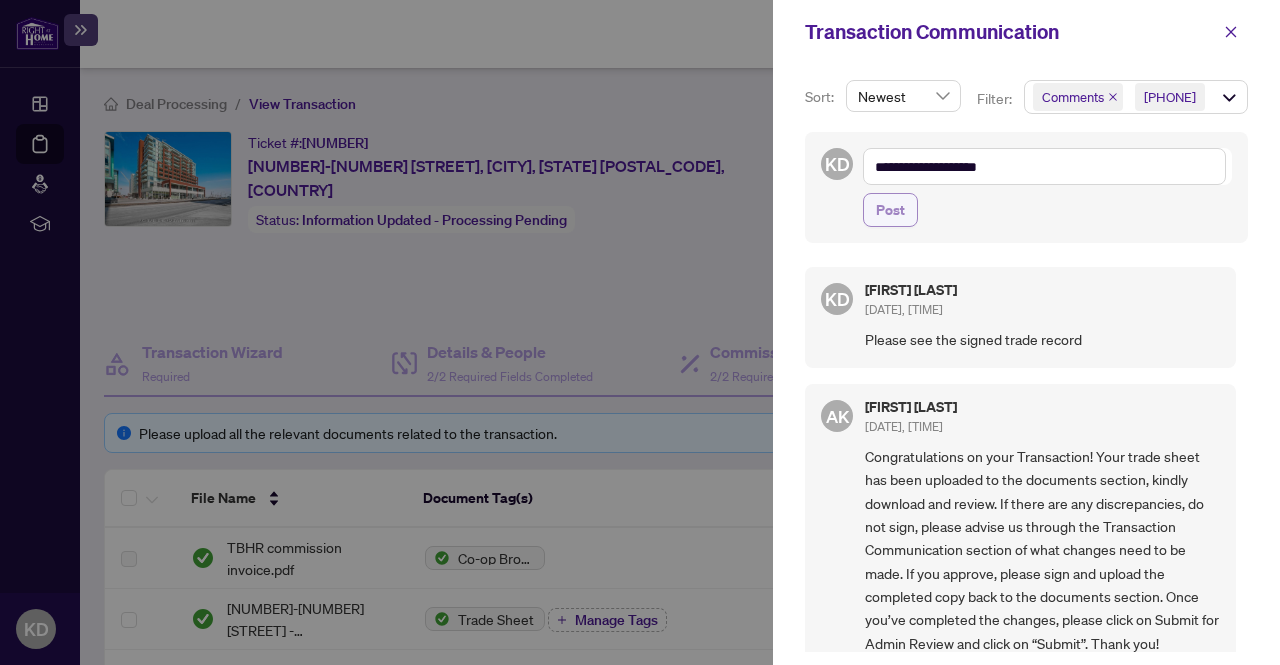 click on "Post" at bounding box center (890, 210) 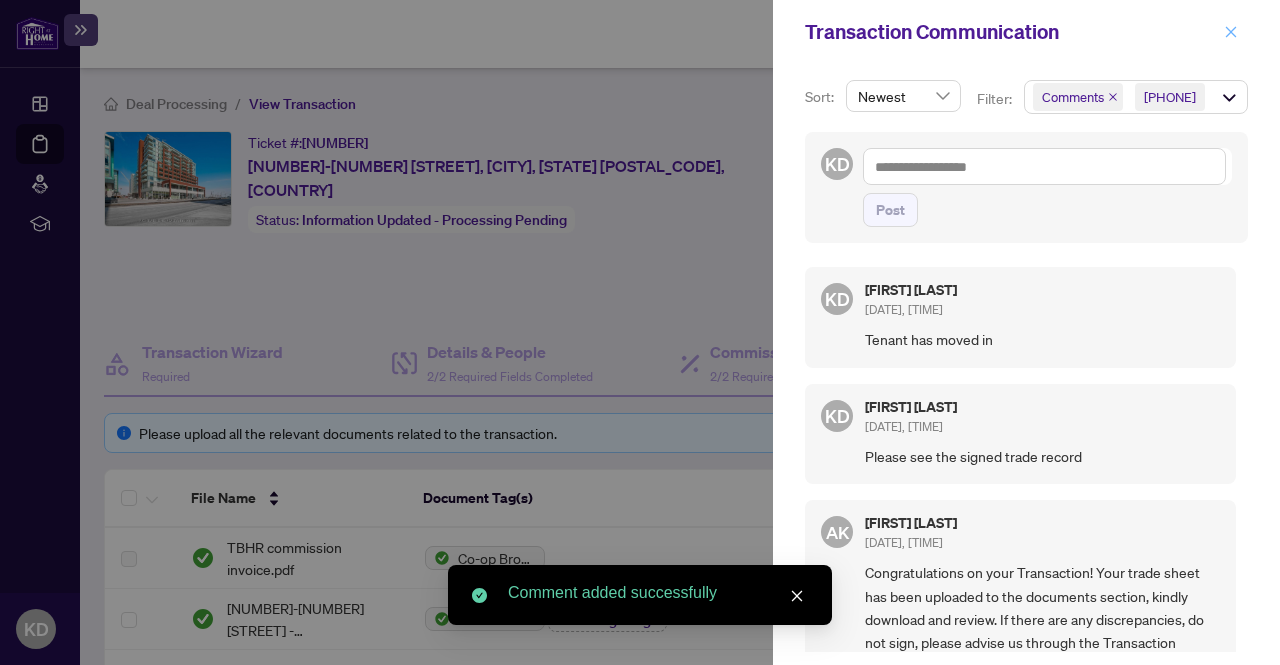 click at bounding box center (1231, 32) 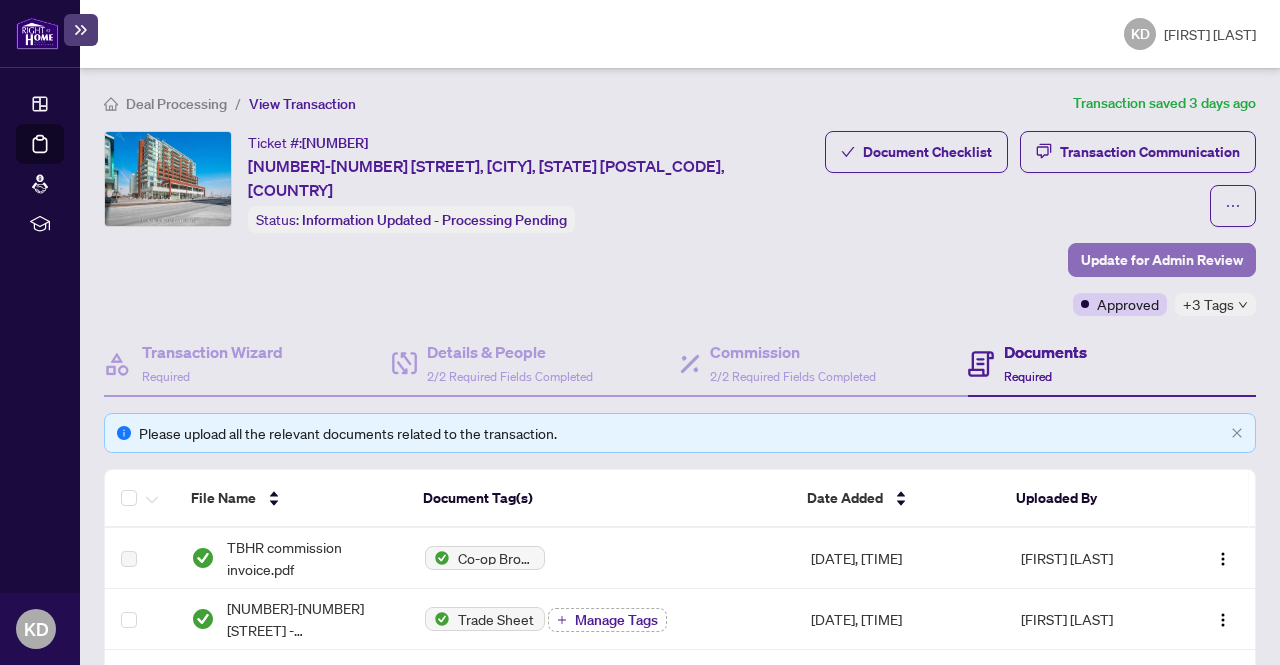 click on "Update for Admin Review" at bounding box center [1162, 260] 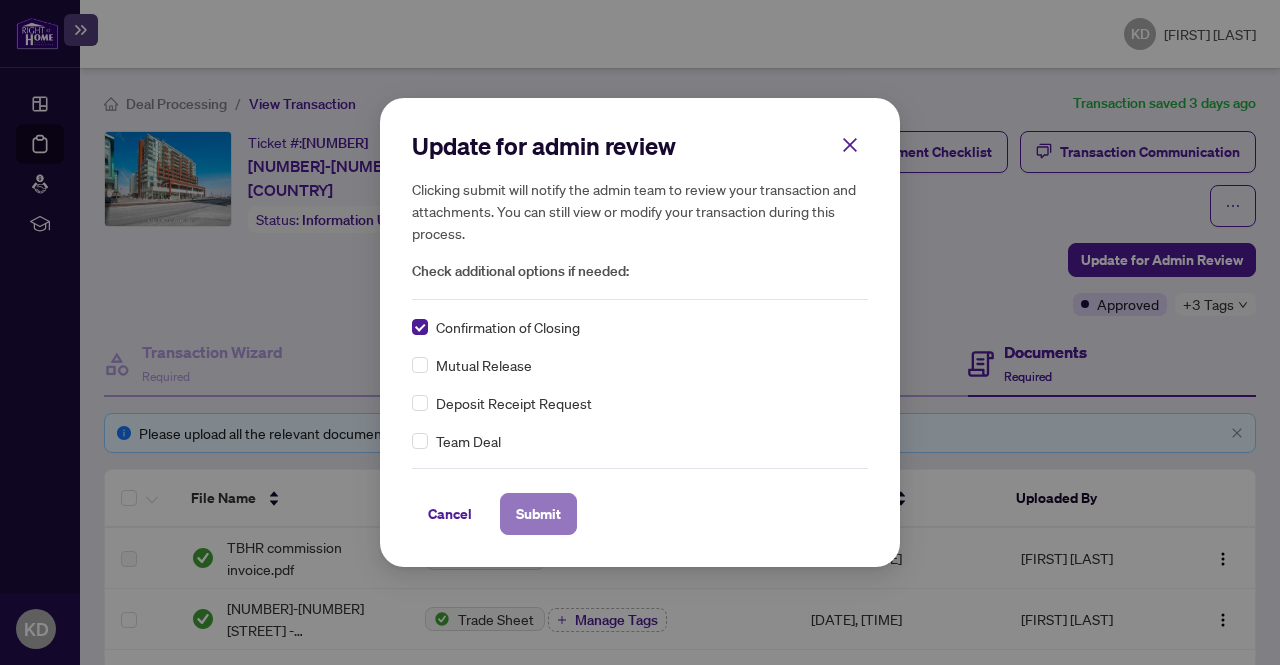 click on "Submit" at bounding box center [538, 514] 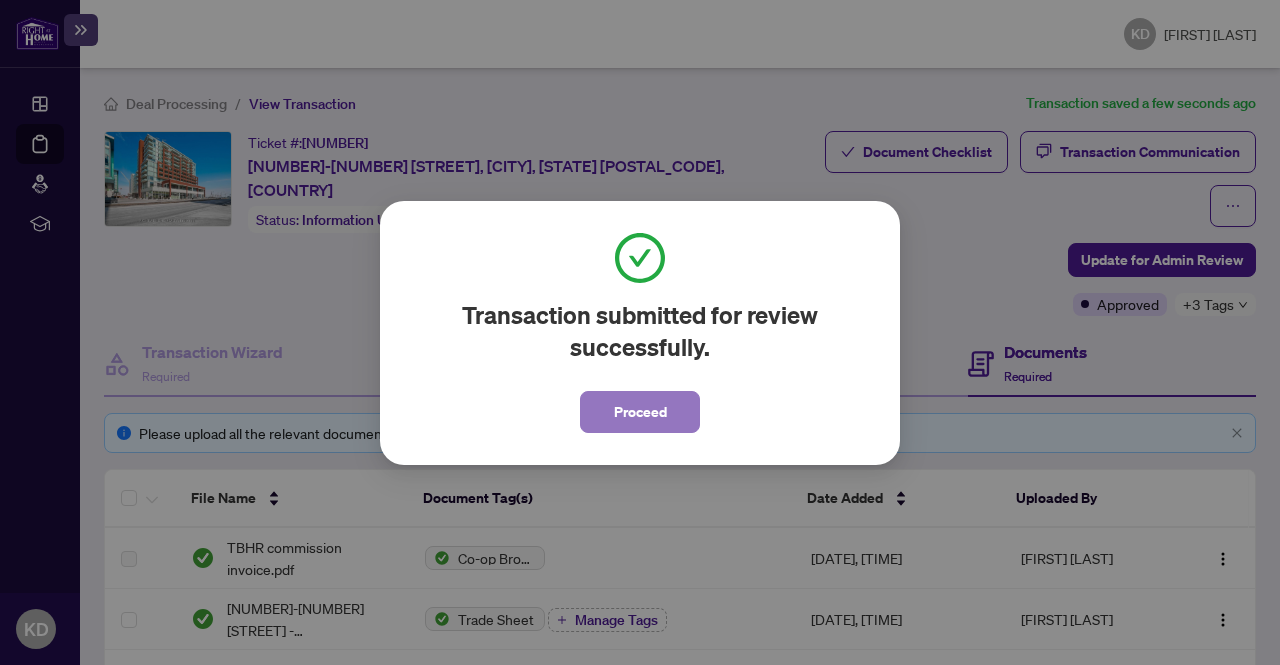 click on "Proceed" at bounding box center [640, 412] 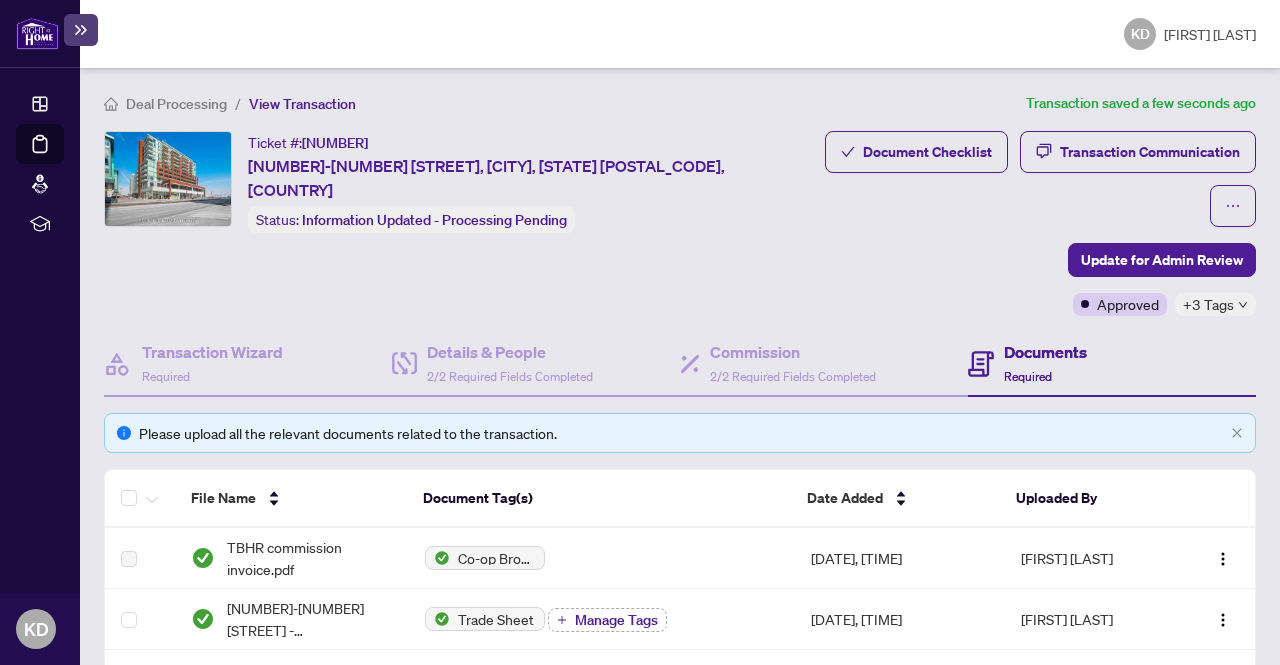 click at bounding box center (111, 104) 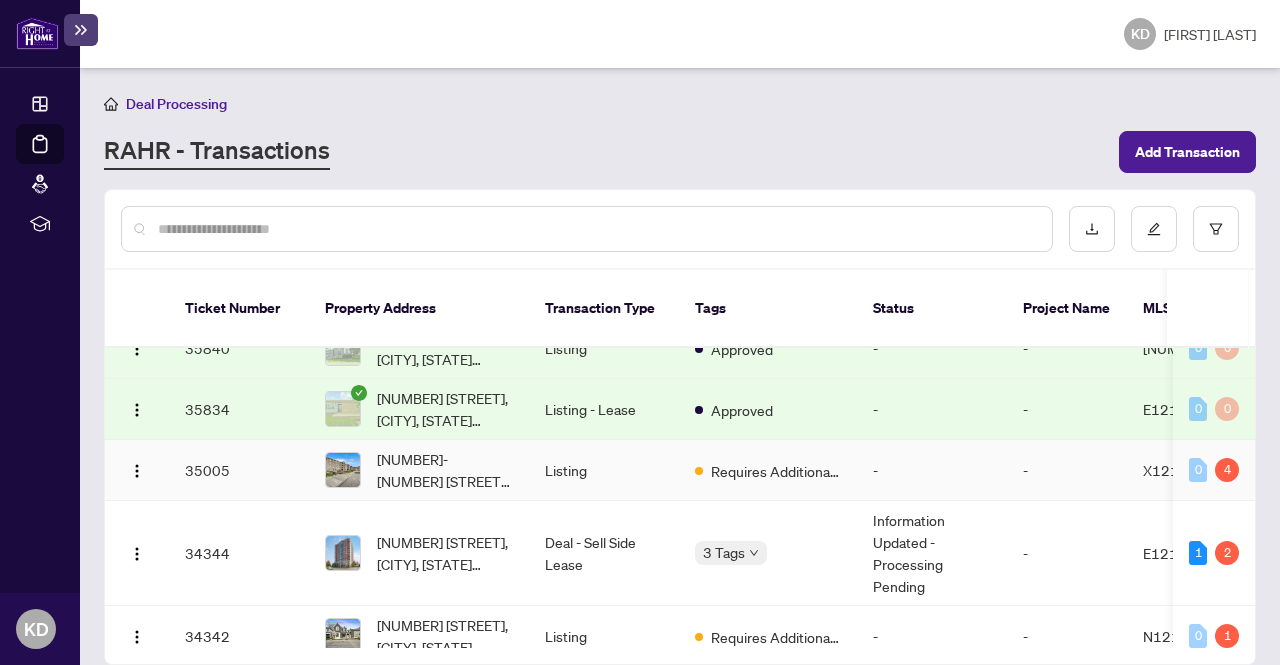 scroll, scrollTop: 400, scrollLeft: 0, axis: vertical 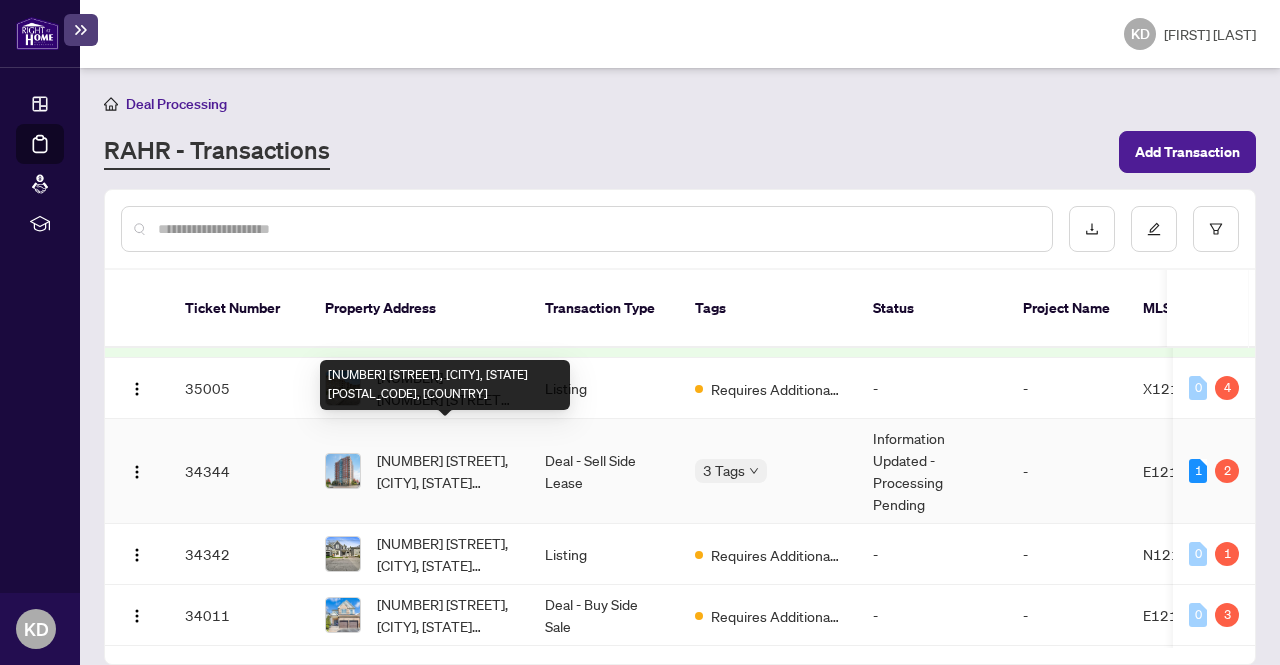 click on "[NUMBER] [STREET], [CITY], [STATE] [POSTAL_CODE], [COUNTRY]" at bounding box center [445, 471] 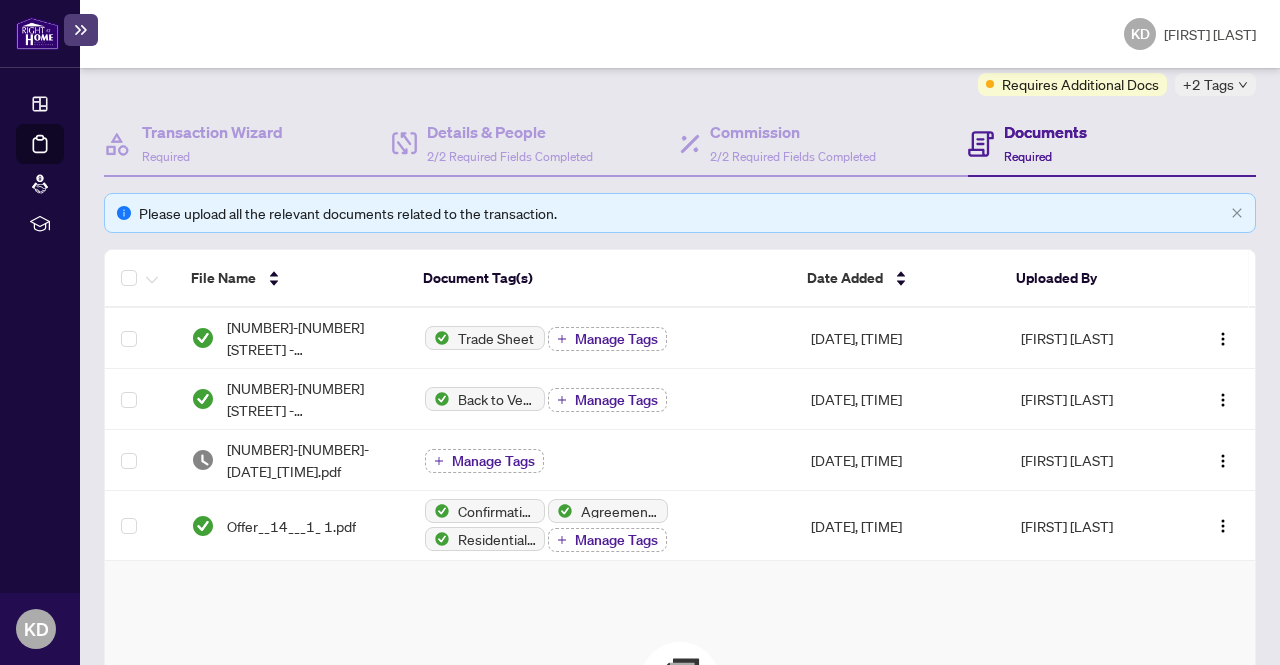scroll, scrollTop: 0, scrollLeft: 0, axis: both 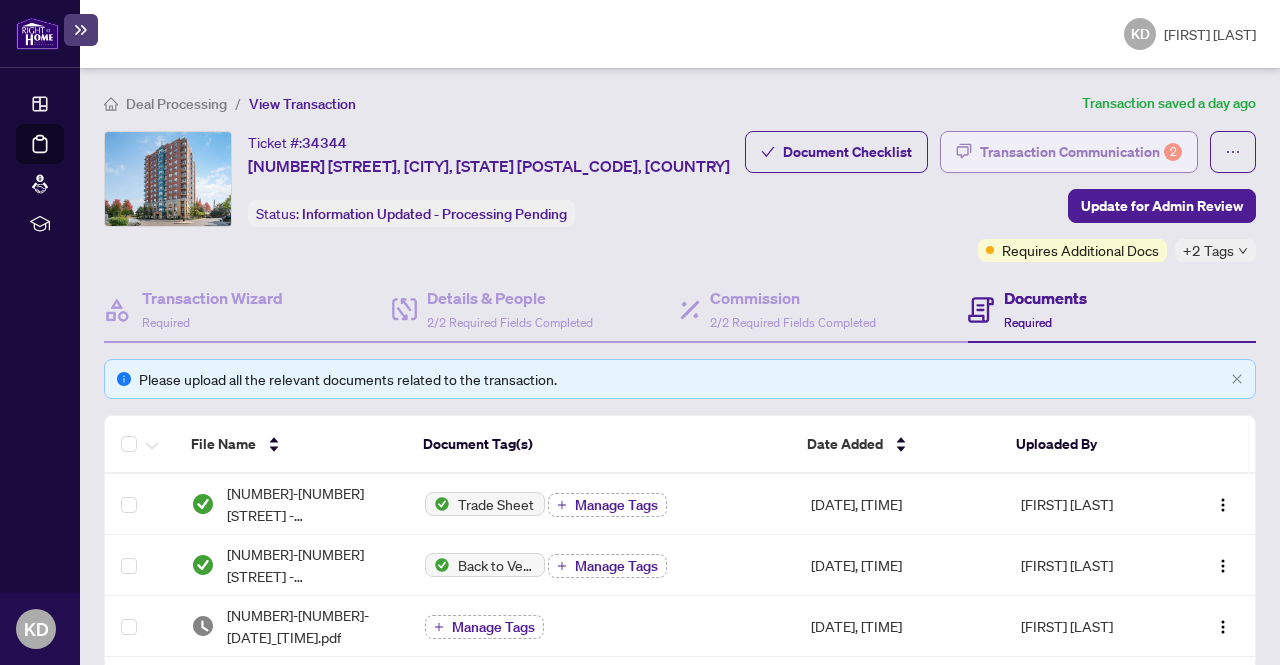 click on "Transaction Communication 2" at bounding box center [1081, 152] 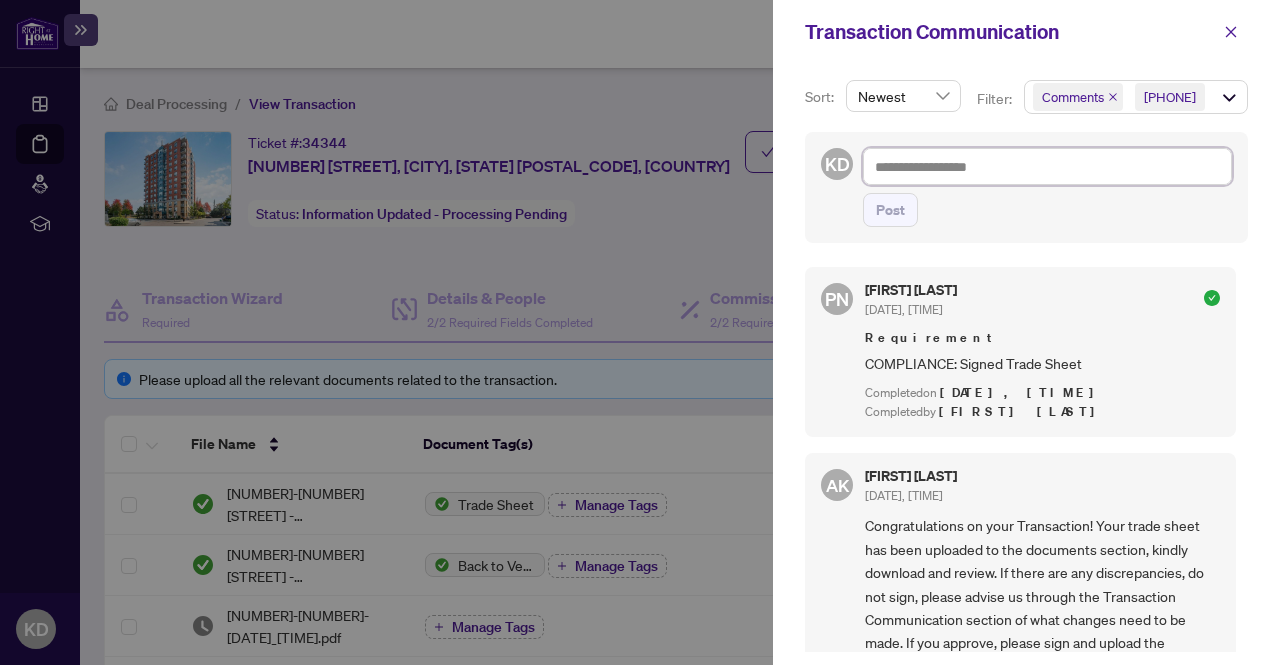 click at bounding box center (1047, 166) 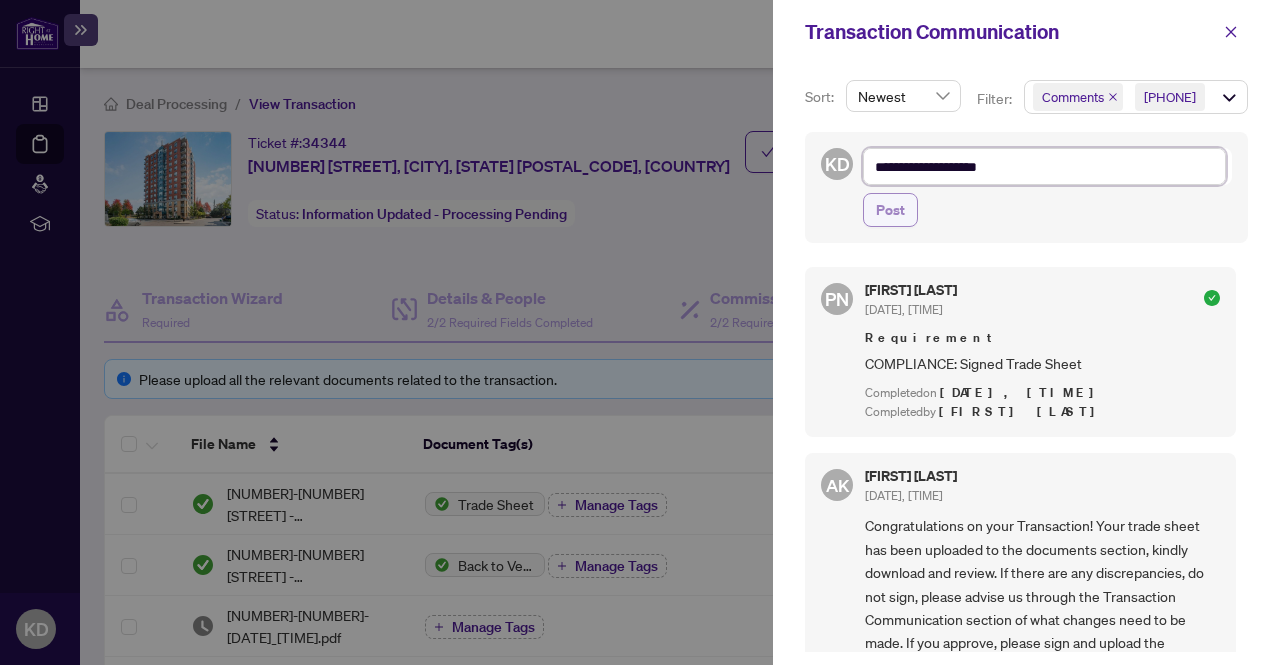 type on "**********" 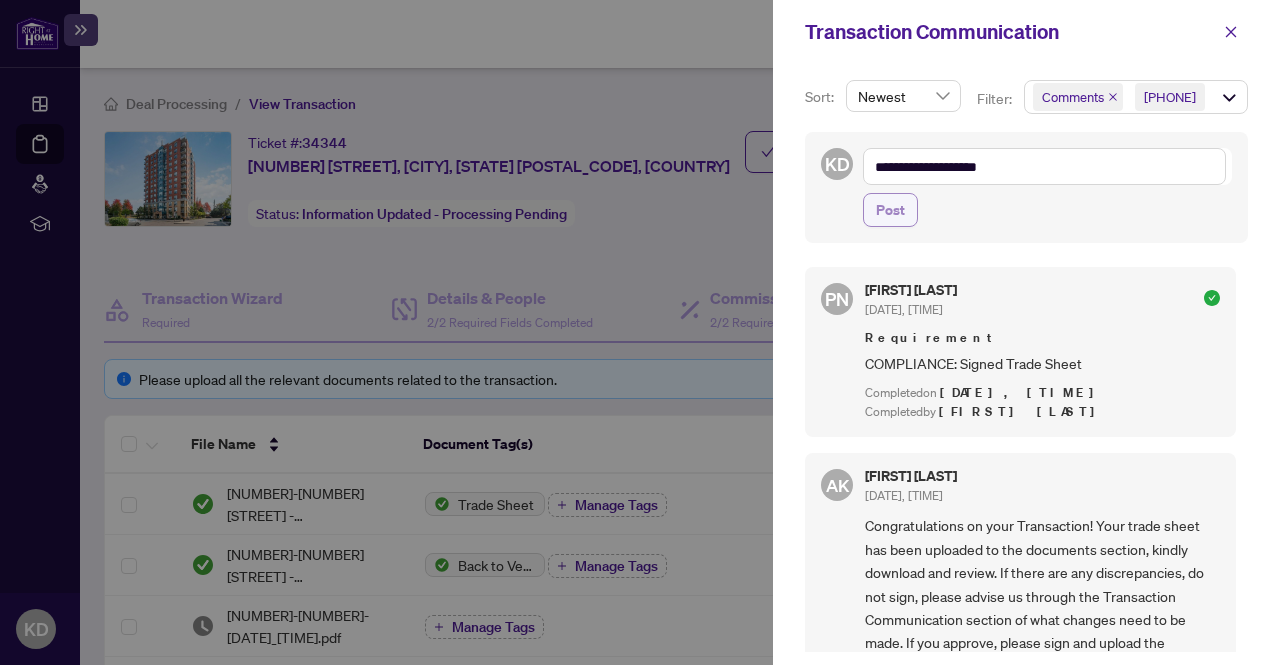 click on "Post" at bounding box center [890, 210] 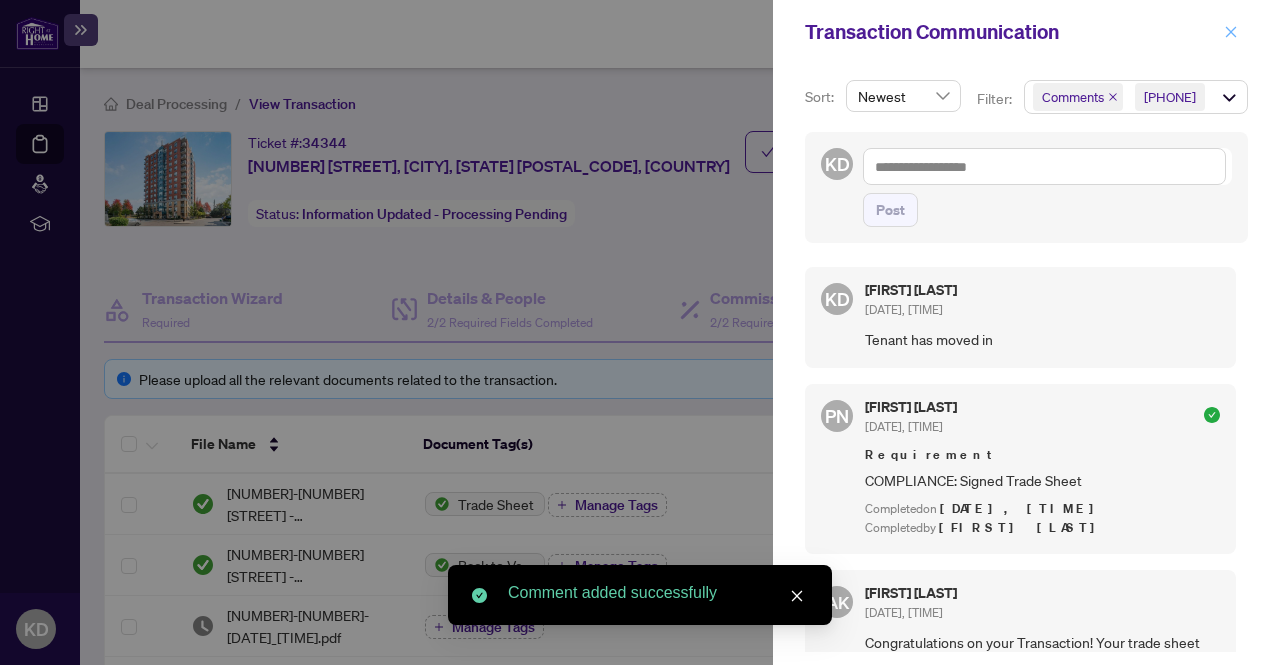 click at bounding box center [1231, 32] 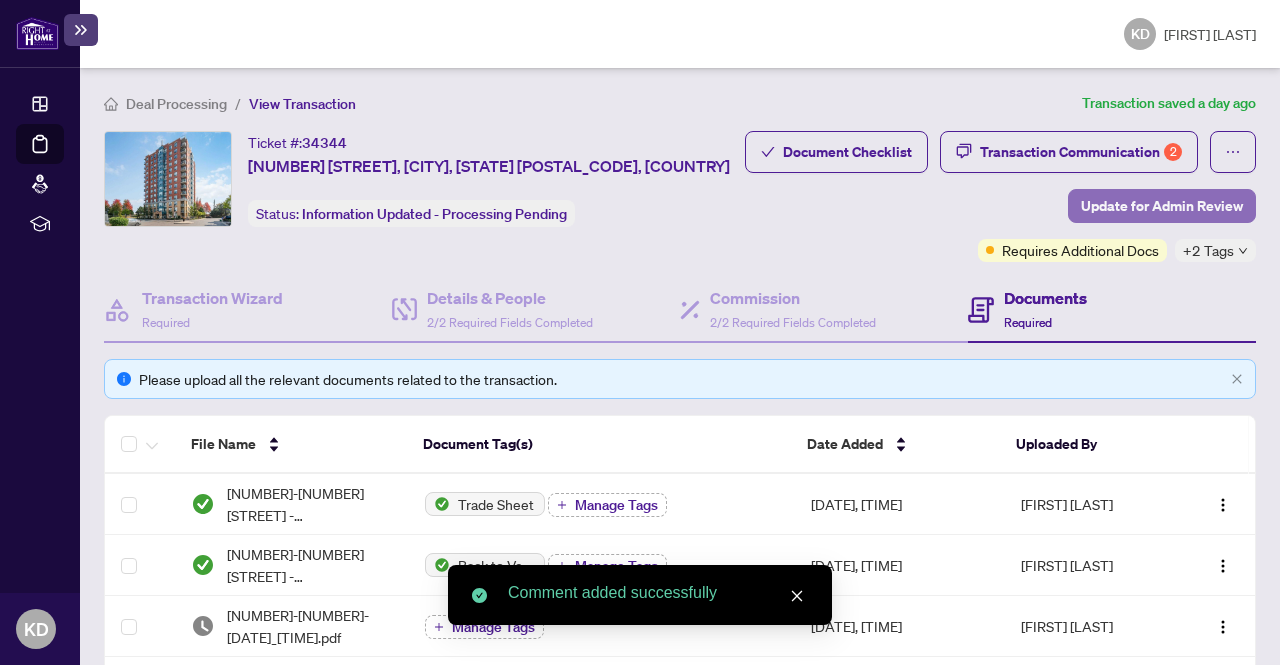 click on "Update for Admin Review" at bounding box center (1162, 206) 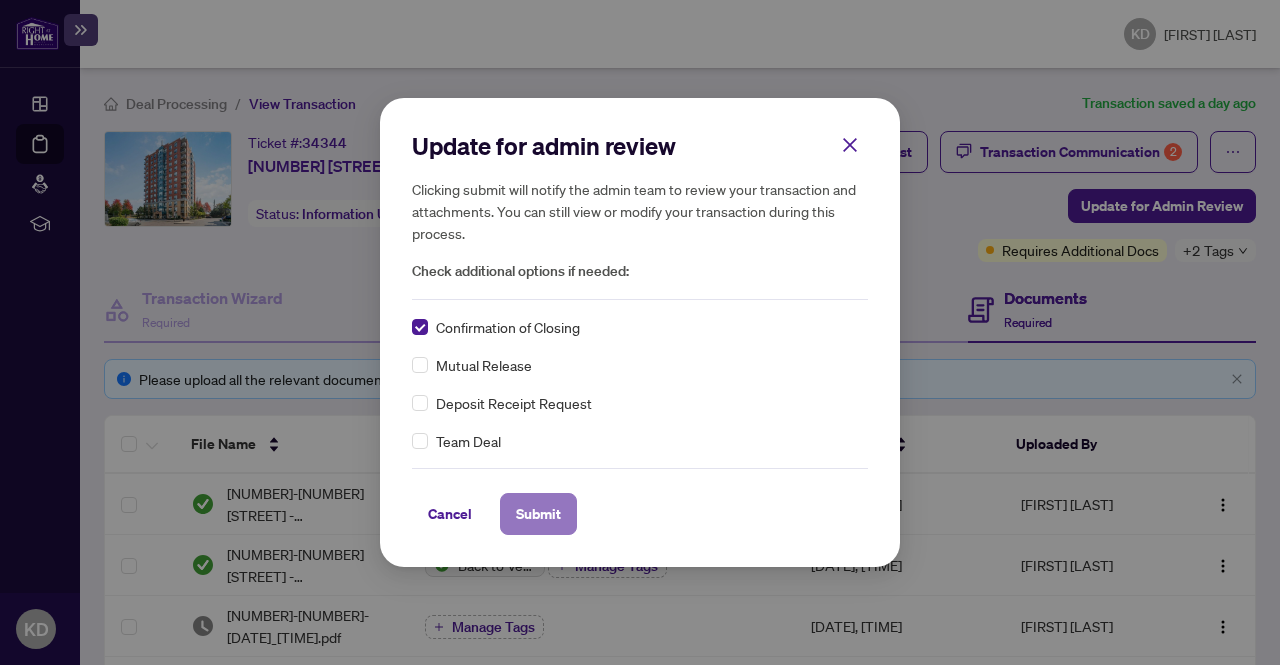 click on "Submit" at bounding box center (538, 514) 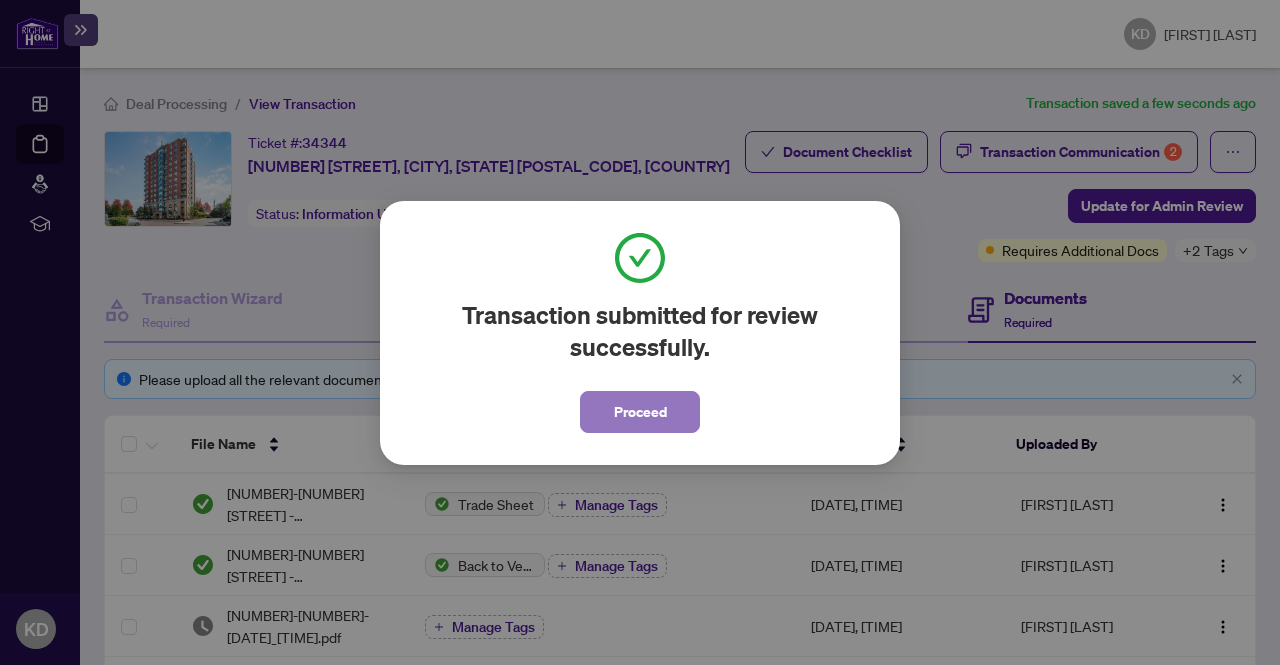 click on "Proceed" at bounding box center [640, 412] 